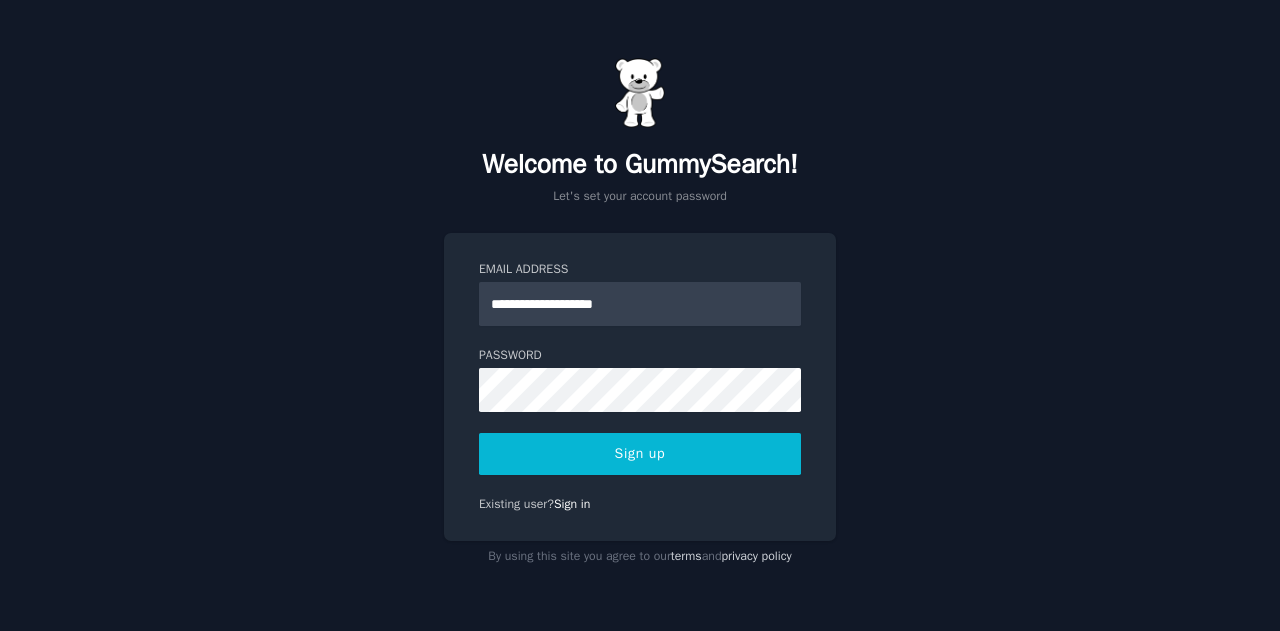 scroll, scrollTop: 0, scrollLeft: 0, axis: both 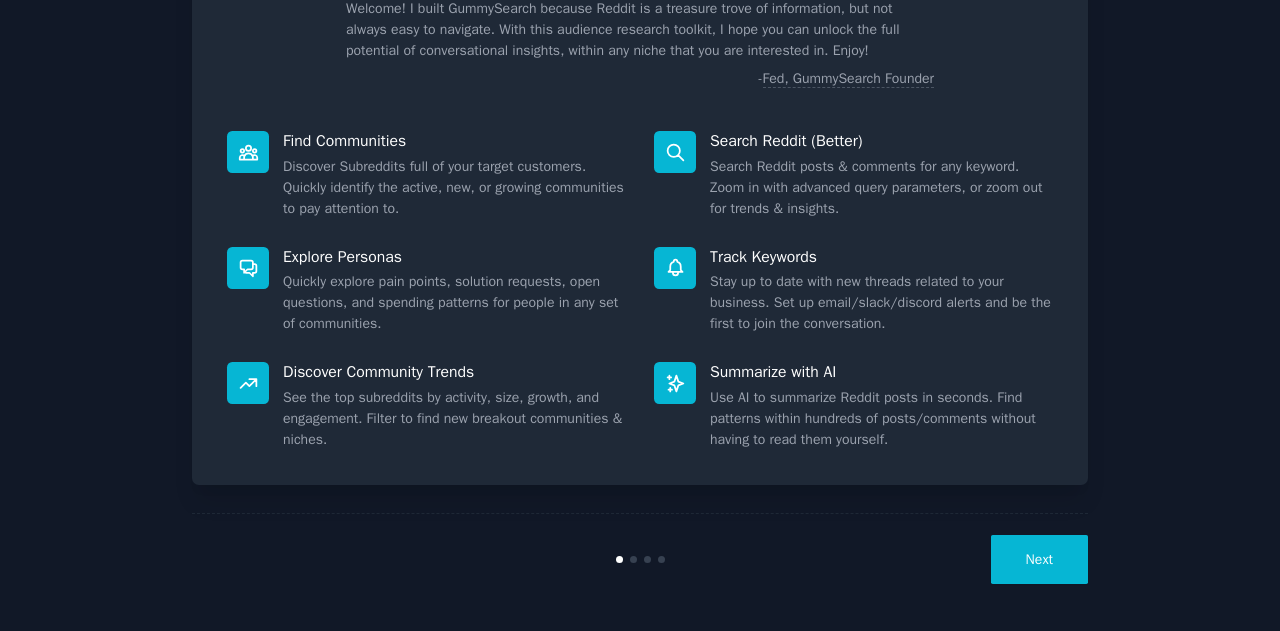 click on "Next" at bounding box center (1039, 559) 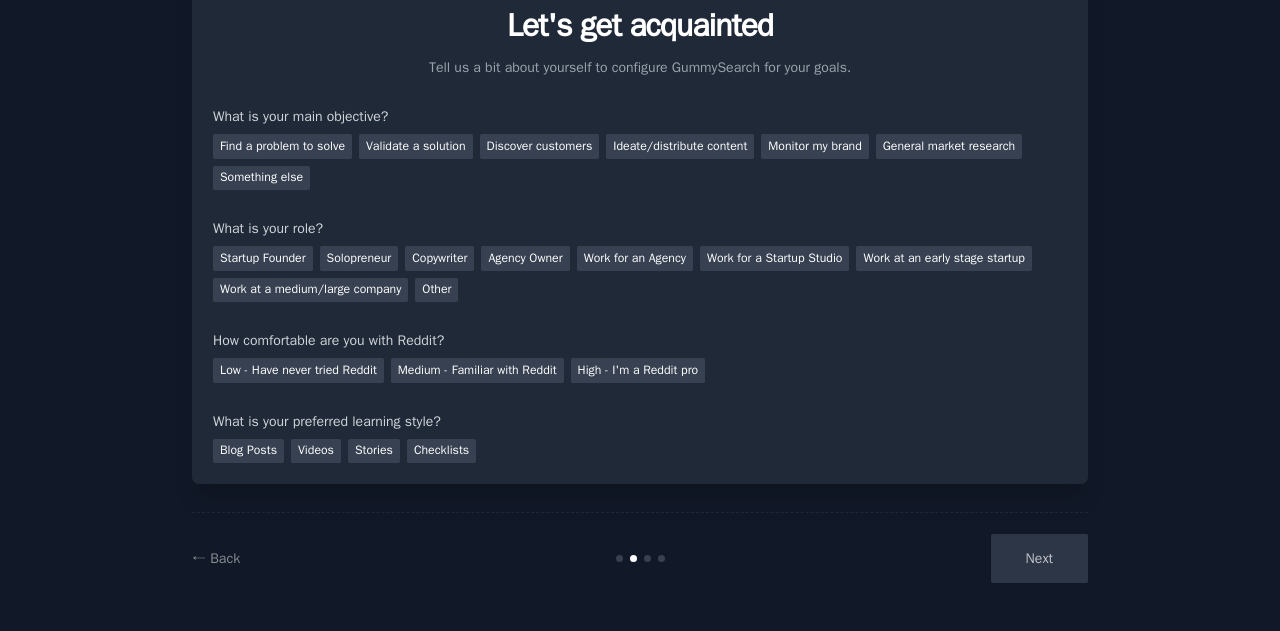 scroll, scrollTop: 0, scrollLeft: 0, axis: both 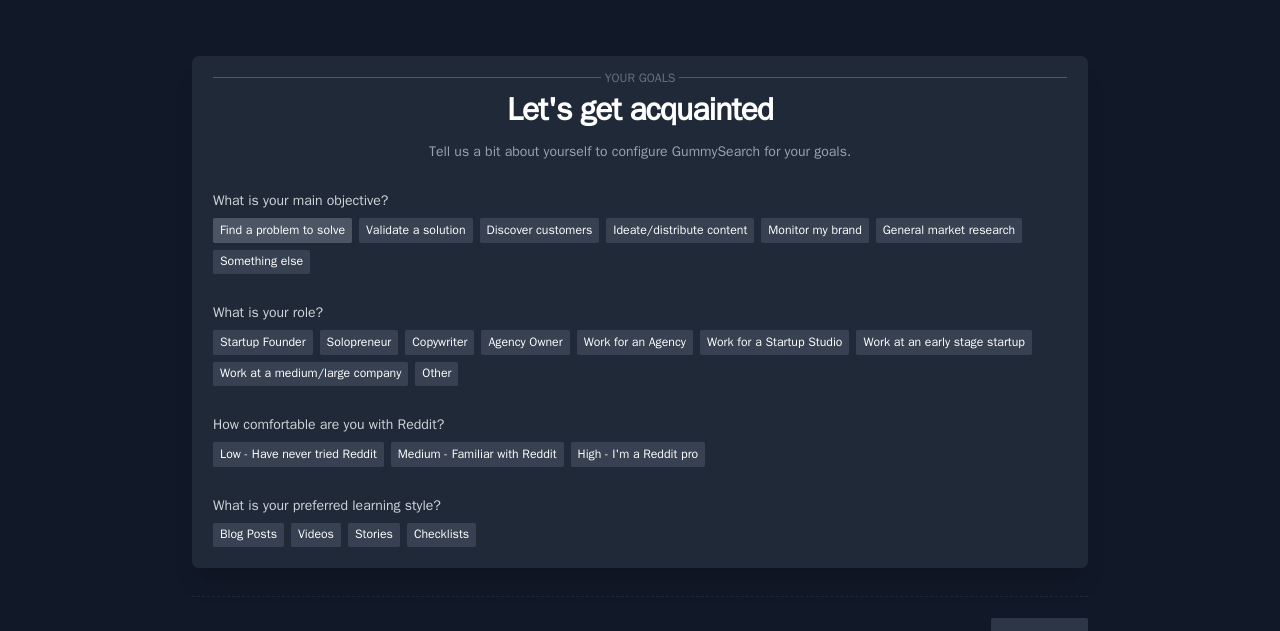 click on "Find a problem to solve" at bounding box center [282, 230] 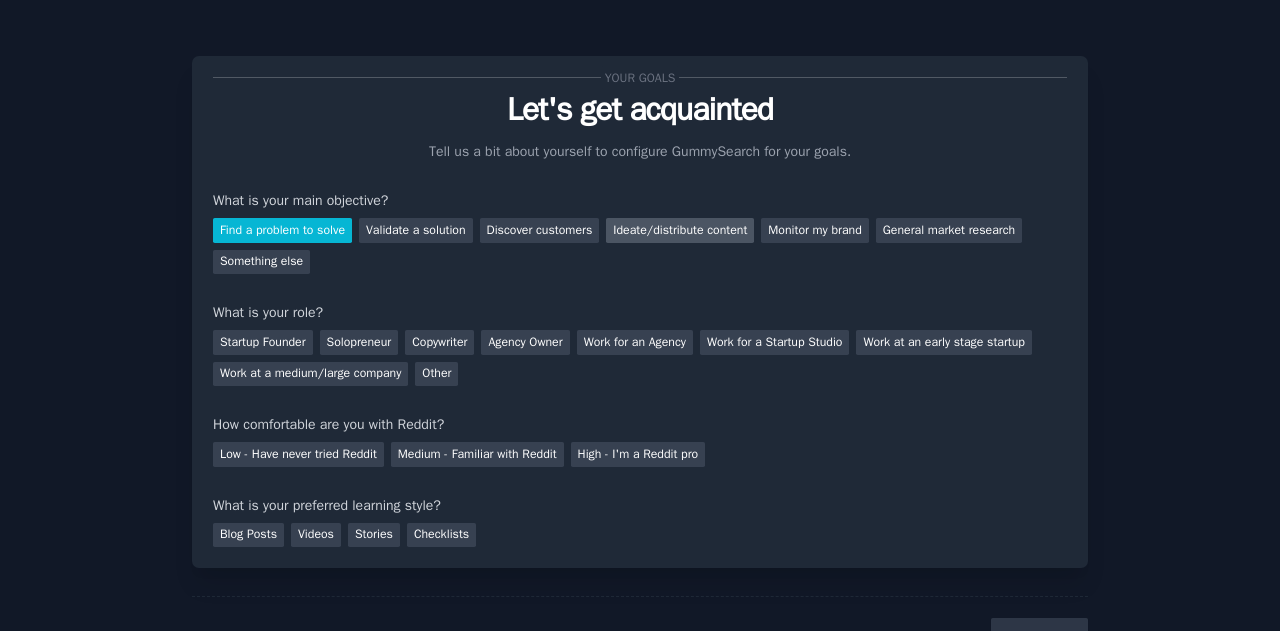 click on "Ideate/distribute content" at bounding box center (680, 230) 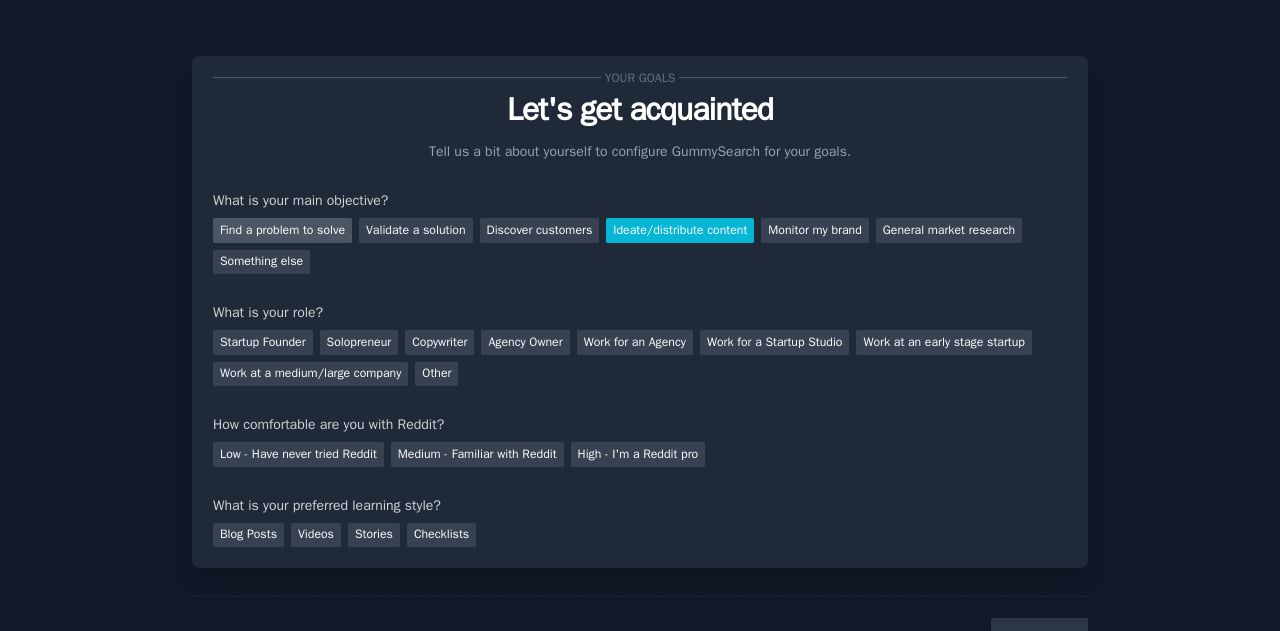 click on "Find a problem to solve" at bounding box center (282, 230) 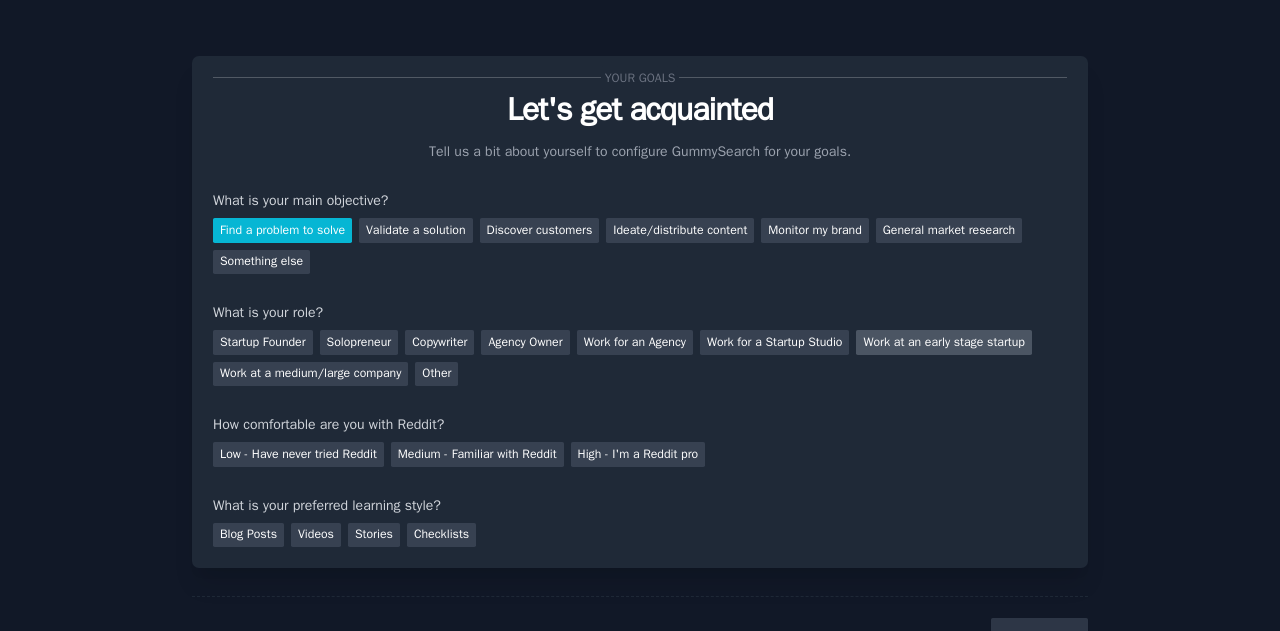 click on "Work at an early stage startup" at bounding box center [943, 342] 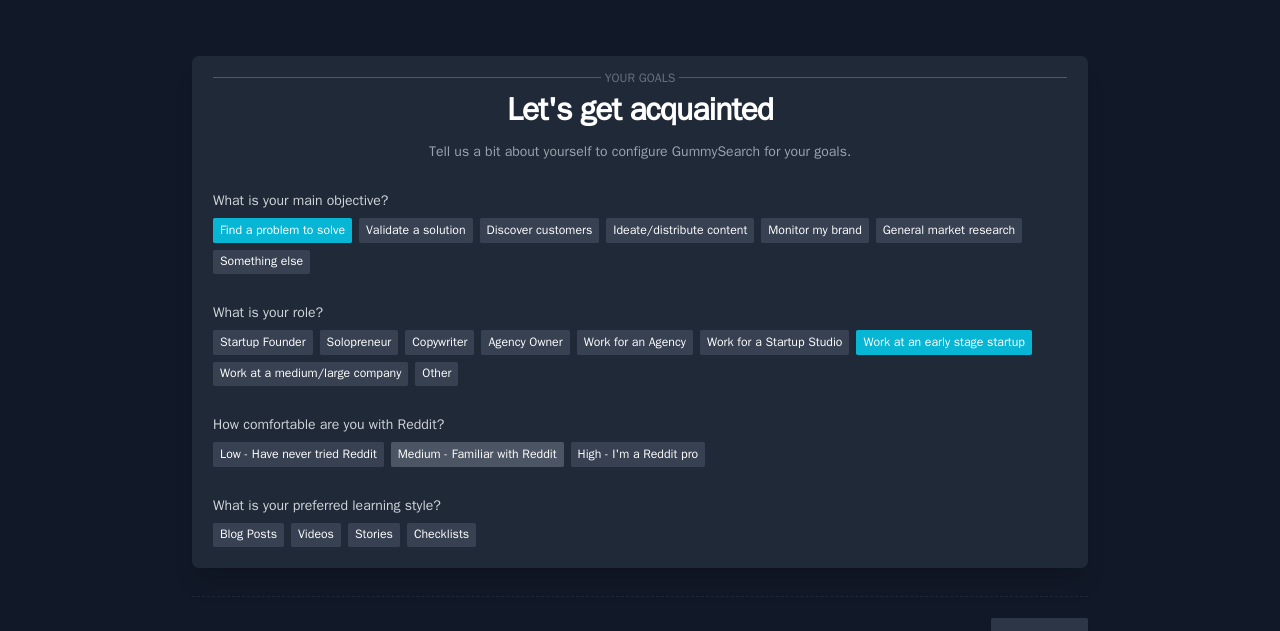 click on "Medium - Familiar with Reddit" at bounding box center [477, 454] 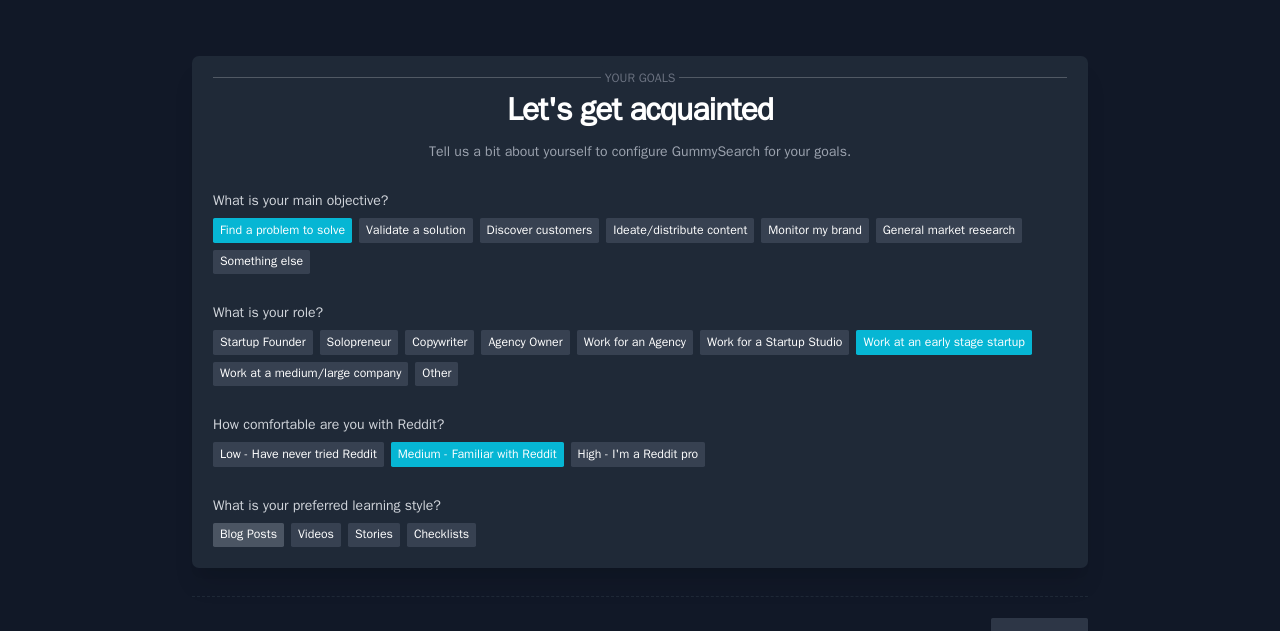click on "Blog Posts" at bounding box center (248, 535) 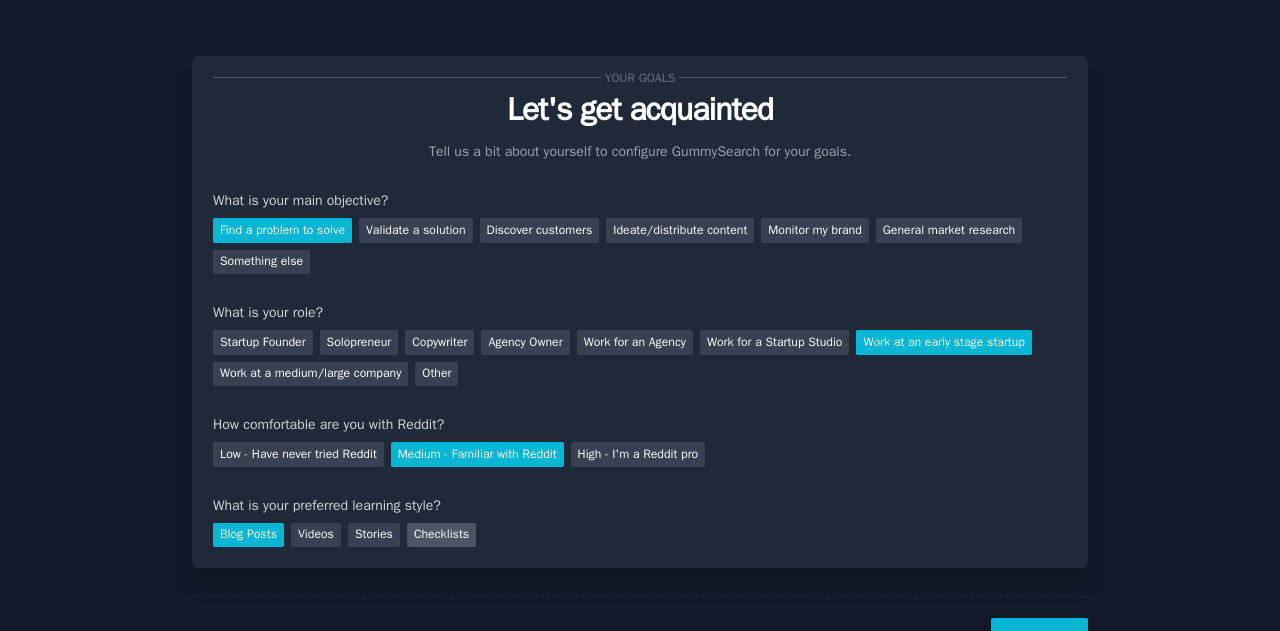 click on "Checklists" at bounding box center (441, 535) 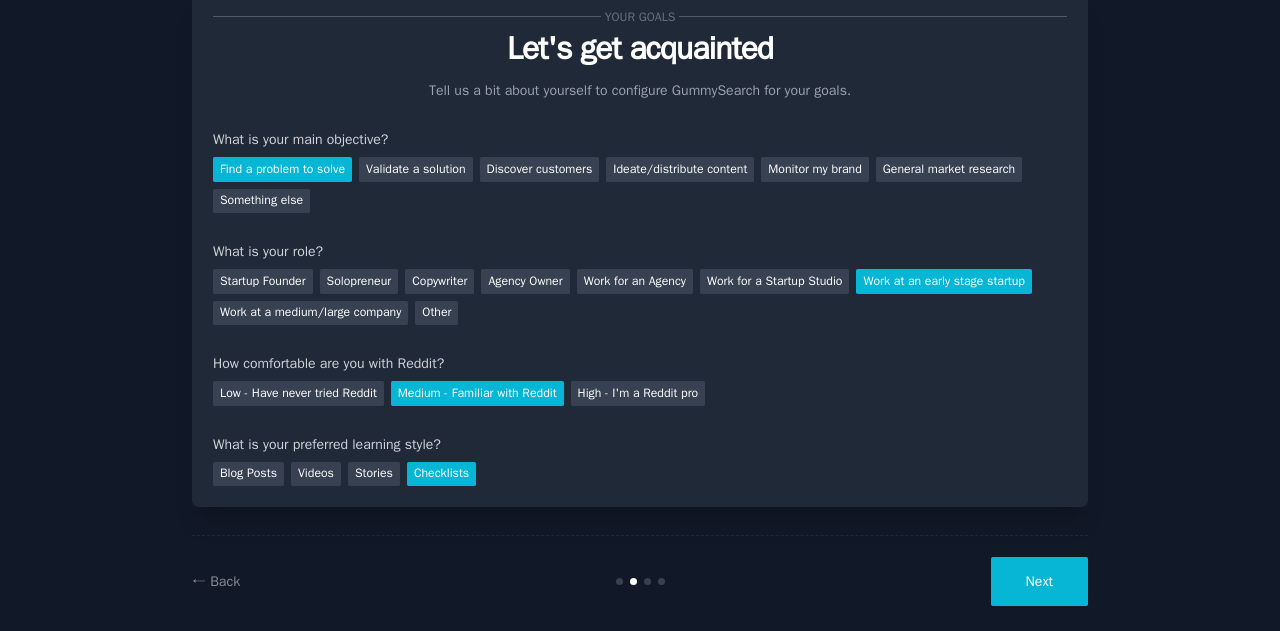 scroll, scrollTop: 84, scrollLeft: 0, axis: vertical 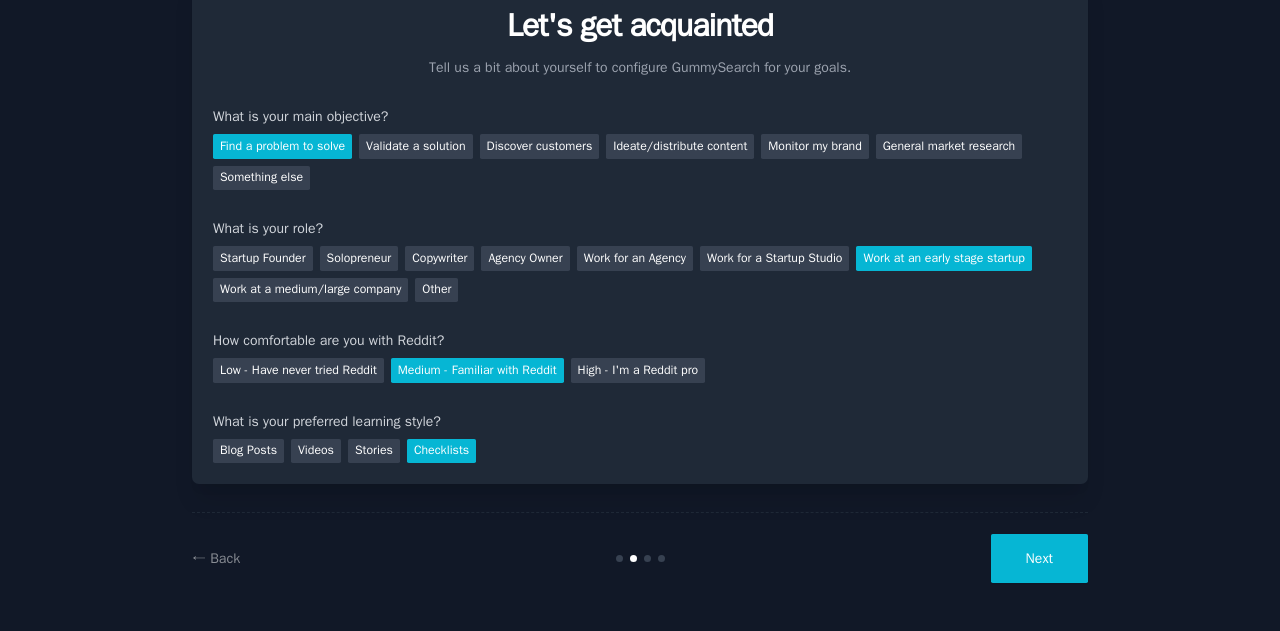 click on "Next" at bounding box center [1039, 558] 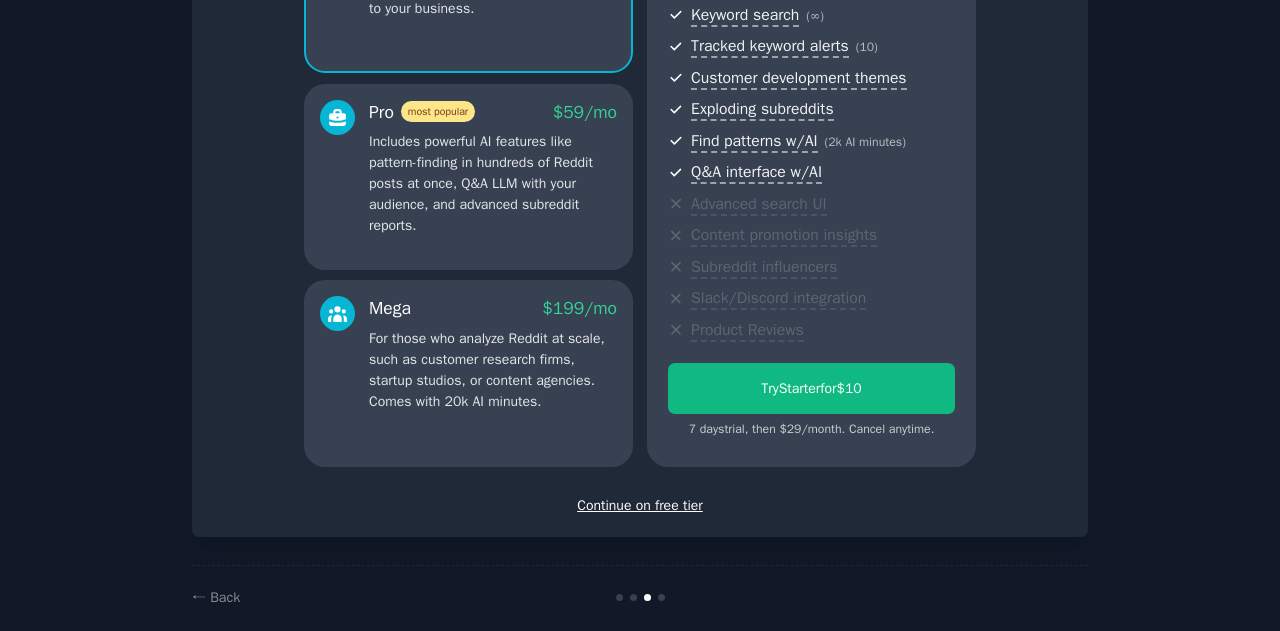 scroll, scrollTop: 316, scrollLeft: 0, axis: vertical 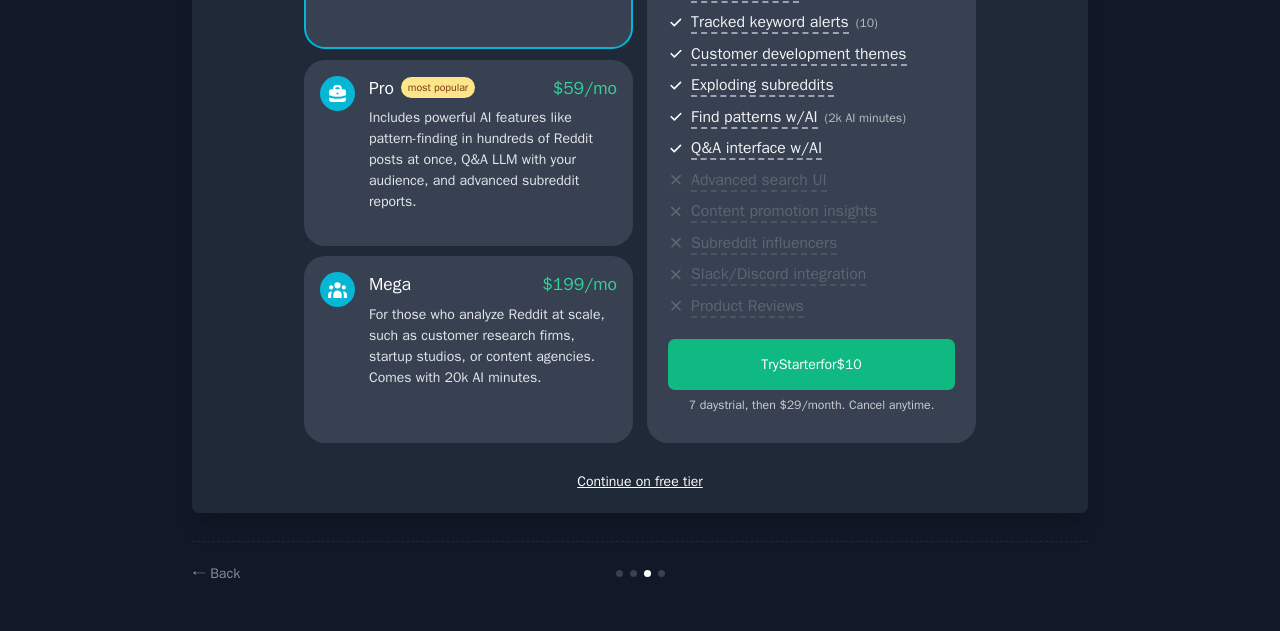 click on "Continue on free tier" at bounding box center (640, 481) 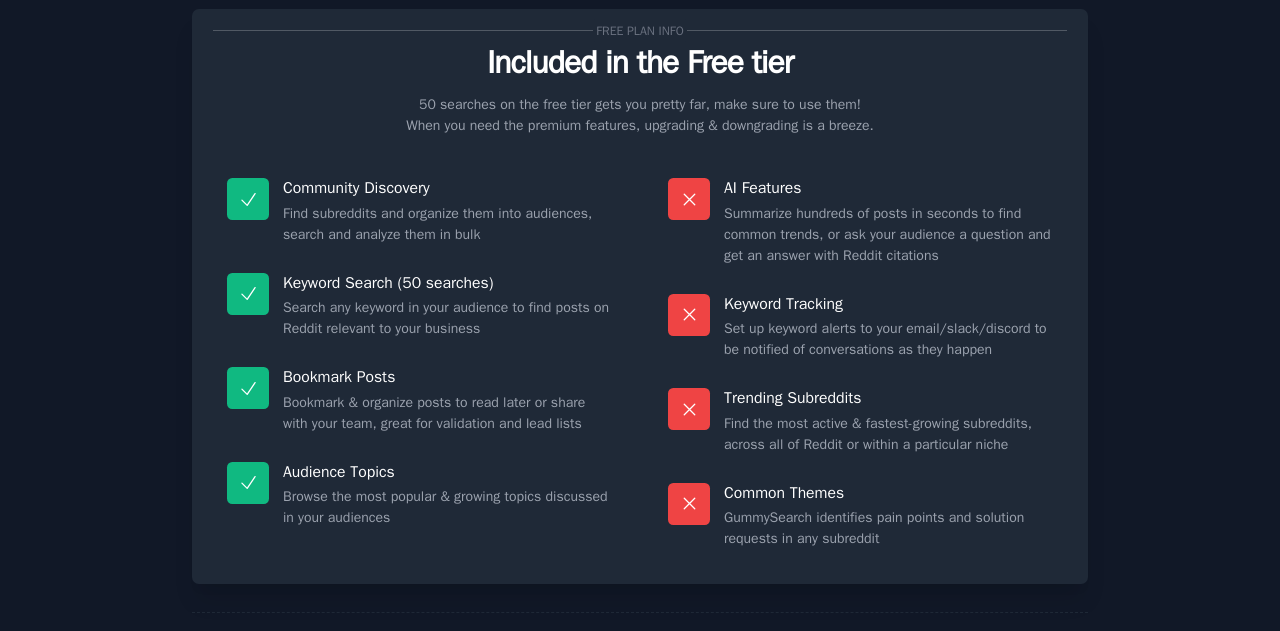 scroll, scrollTop: 147, scrollLeft: 0, axis: vertical 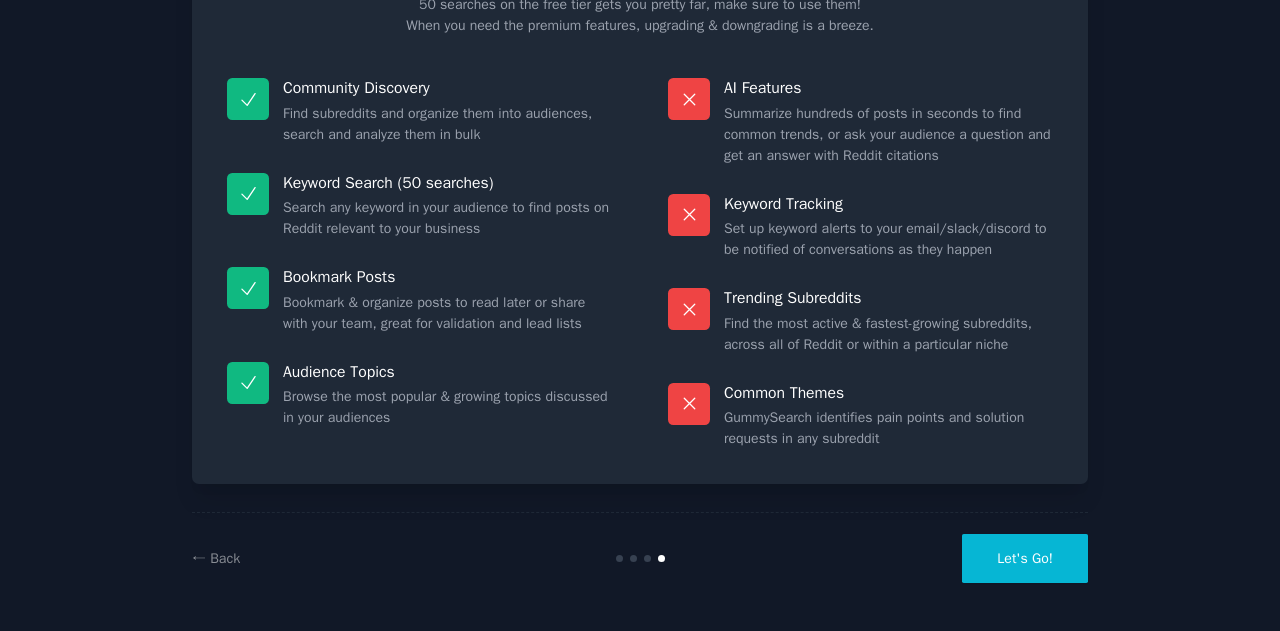 click on "Let's Go!" at bounding box center [1025, 558] 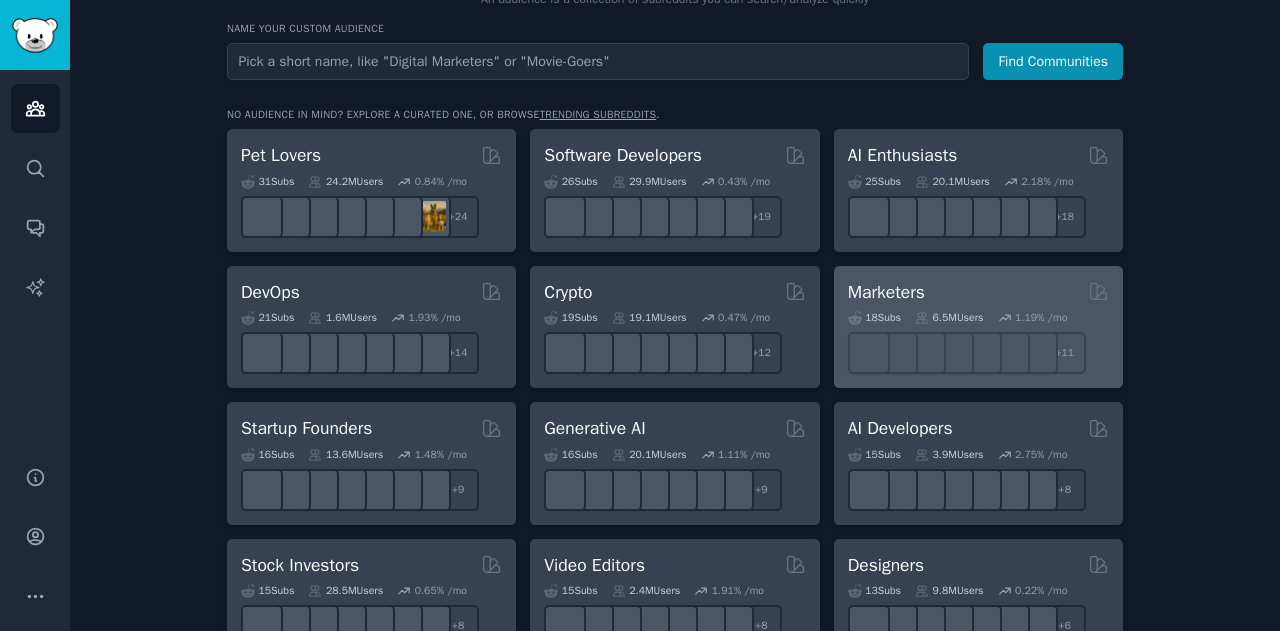 scroll, scrollTop: 300, scrollLeft: 0, axis: vertical 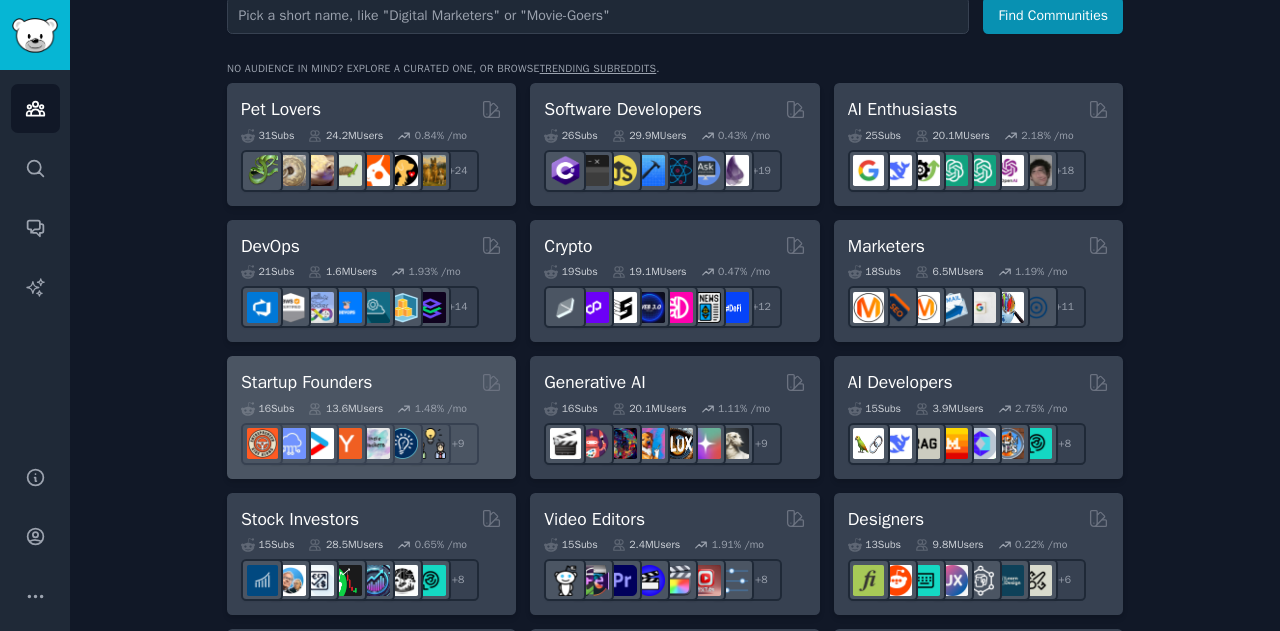 click on "Startup Founders" at bounding box center [306, 382] 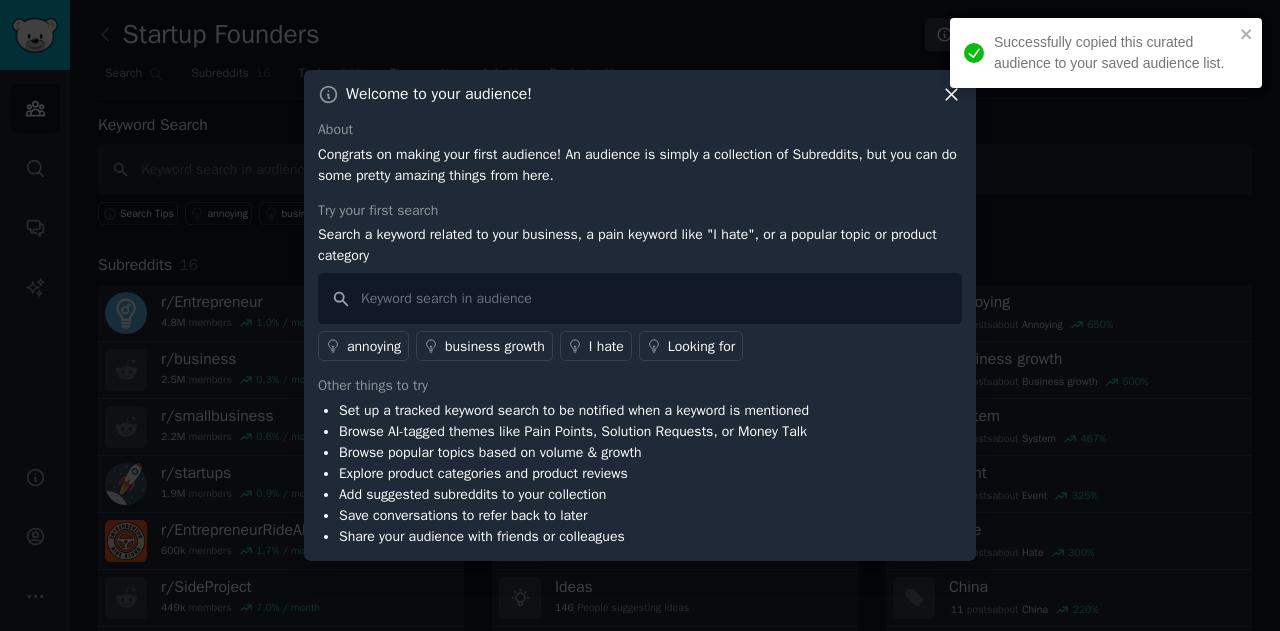 click at bounding box center (640, 315) 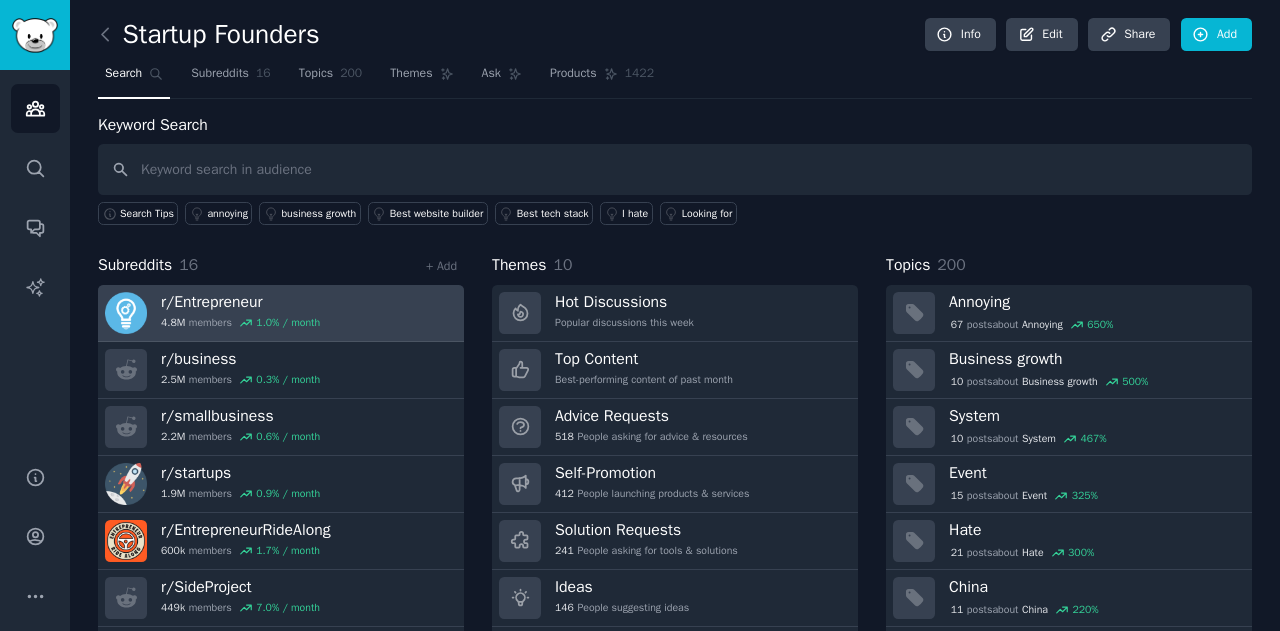 click on "r/ Entrepreneur 4.8M  members 1.0 % / month" at bounding box center (281, 313) 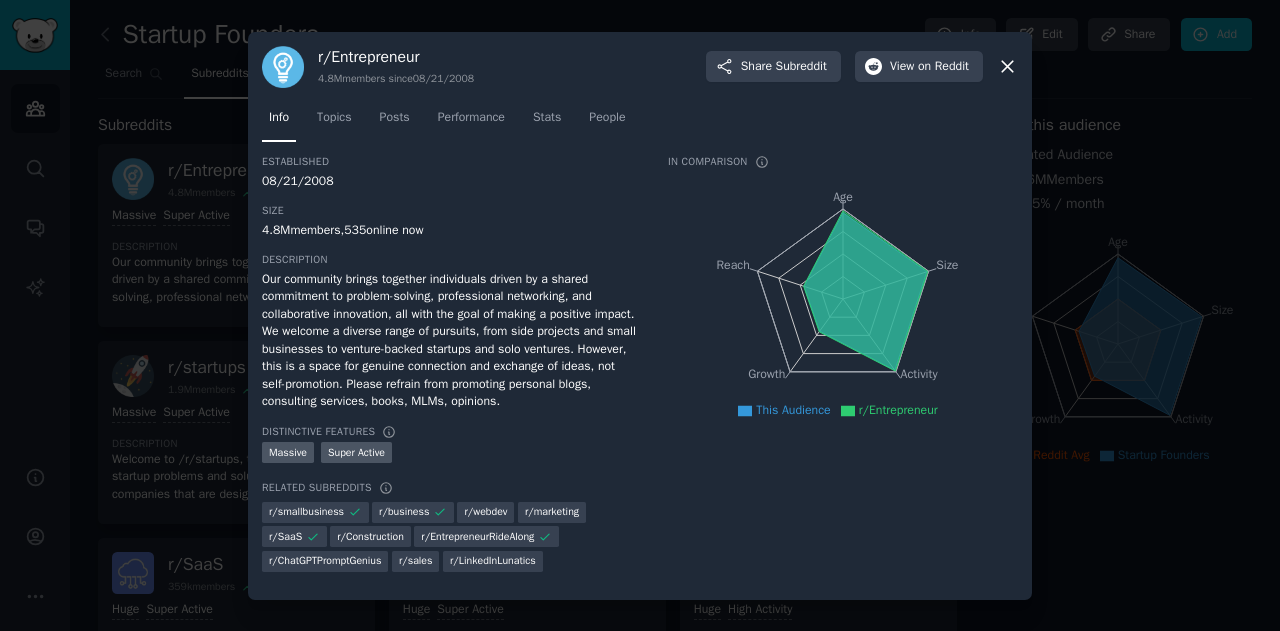 click 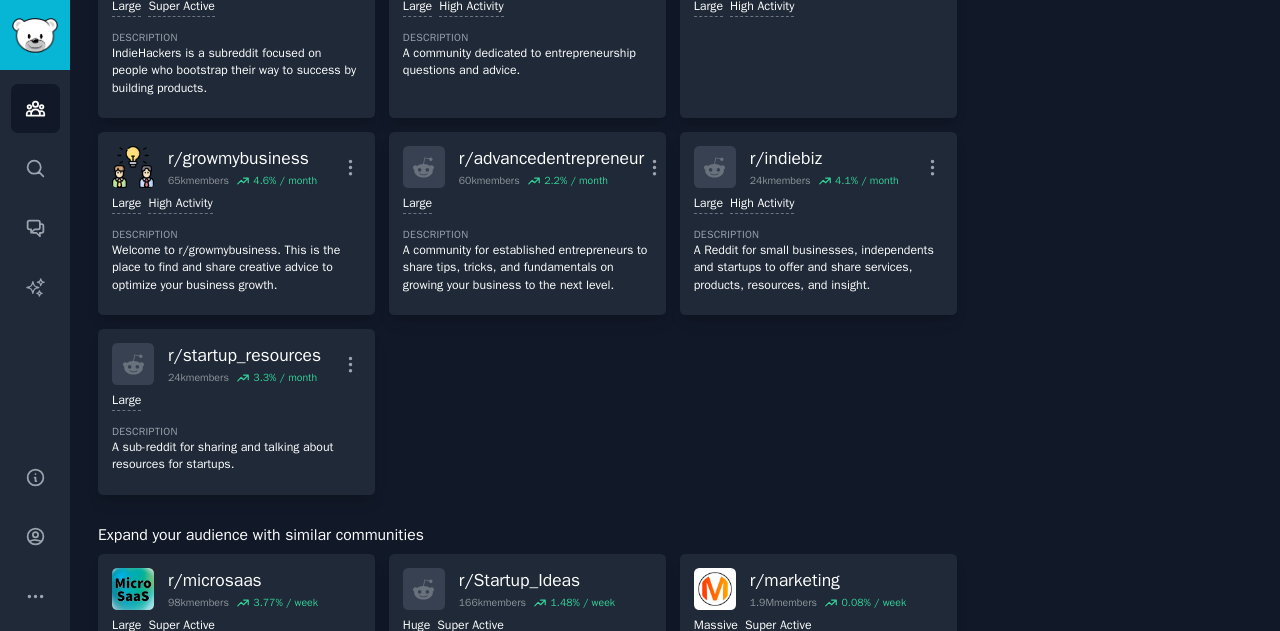 scroll, scrollTop: 1200, scrollLeft: 0, axis: vertical 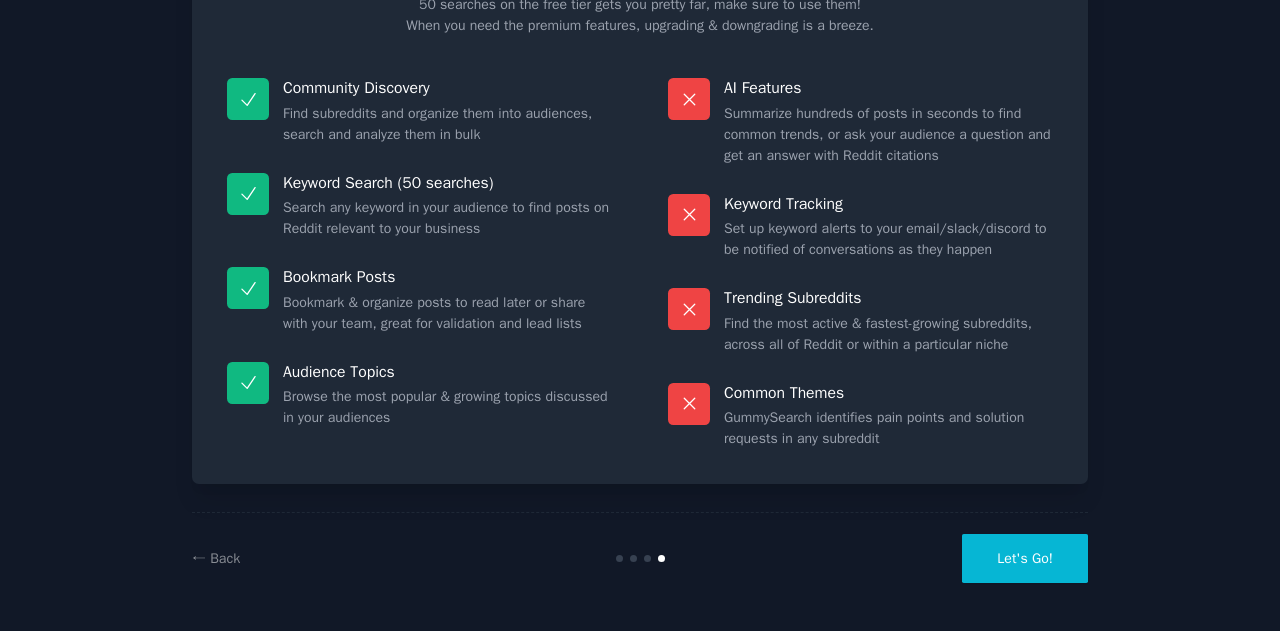 click on "Let's Go!" at bounding box center (1025, 558) 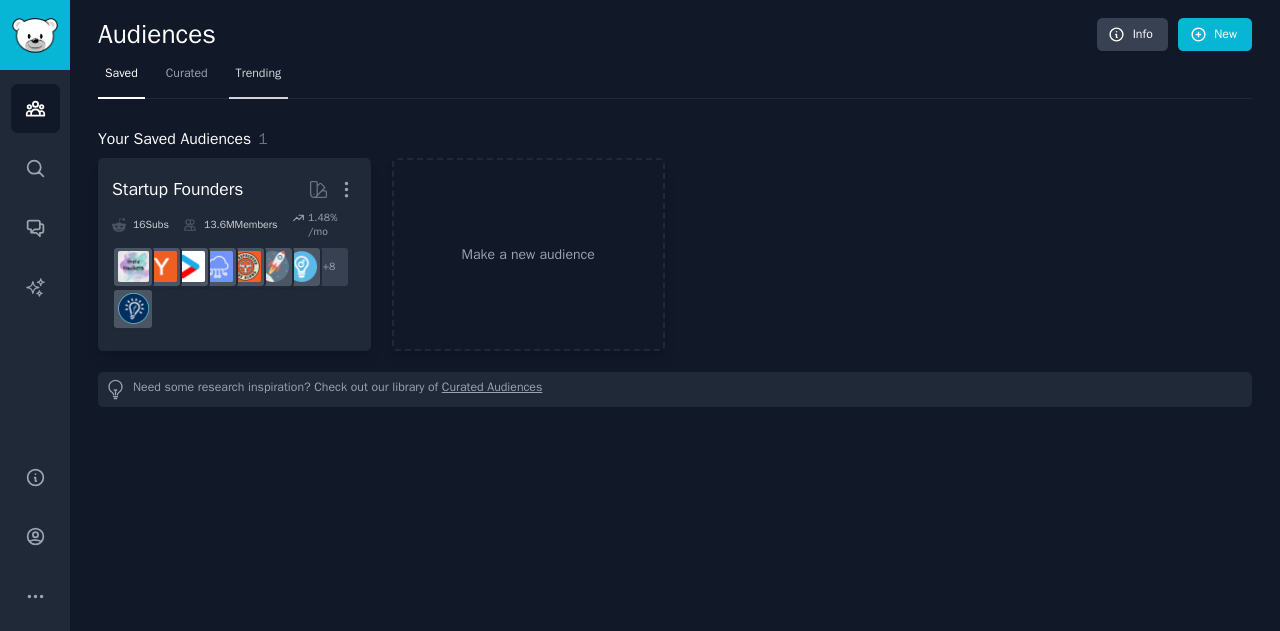 click on "Trending" at bounding box center [259, 74] 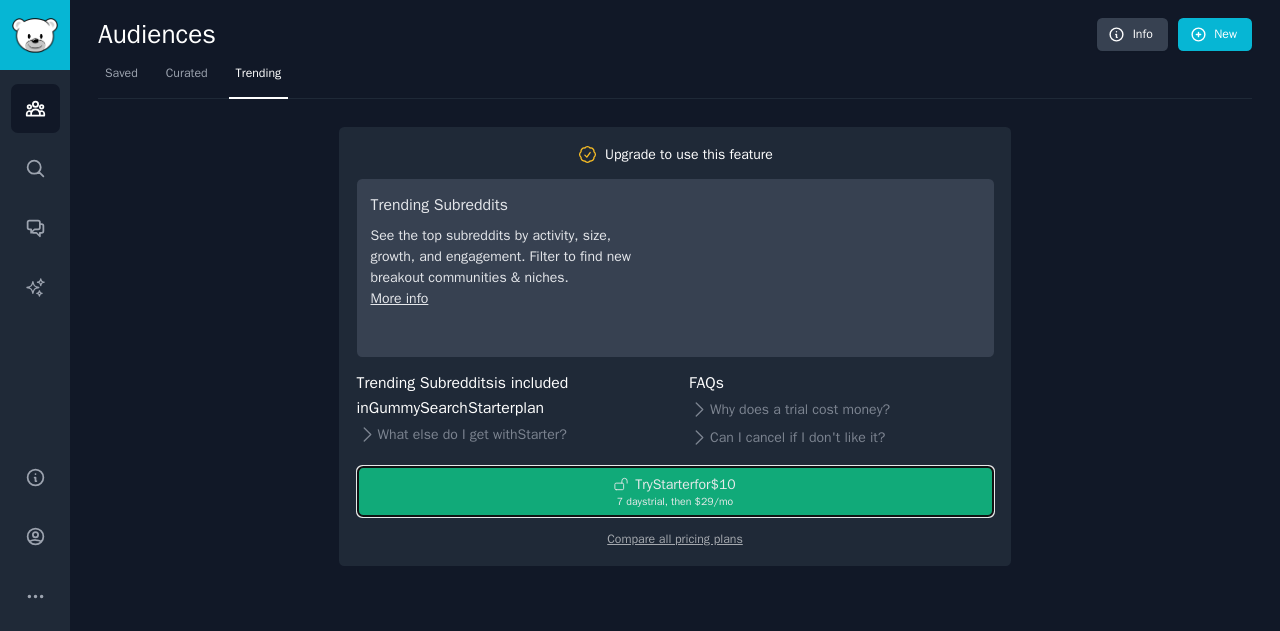 click on "7 days  trial, then $ 29 /mo" at bounding box center (675, 502) 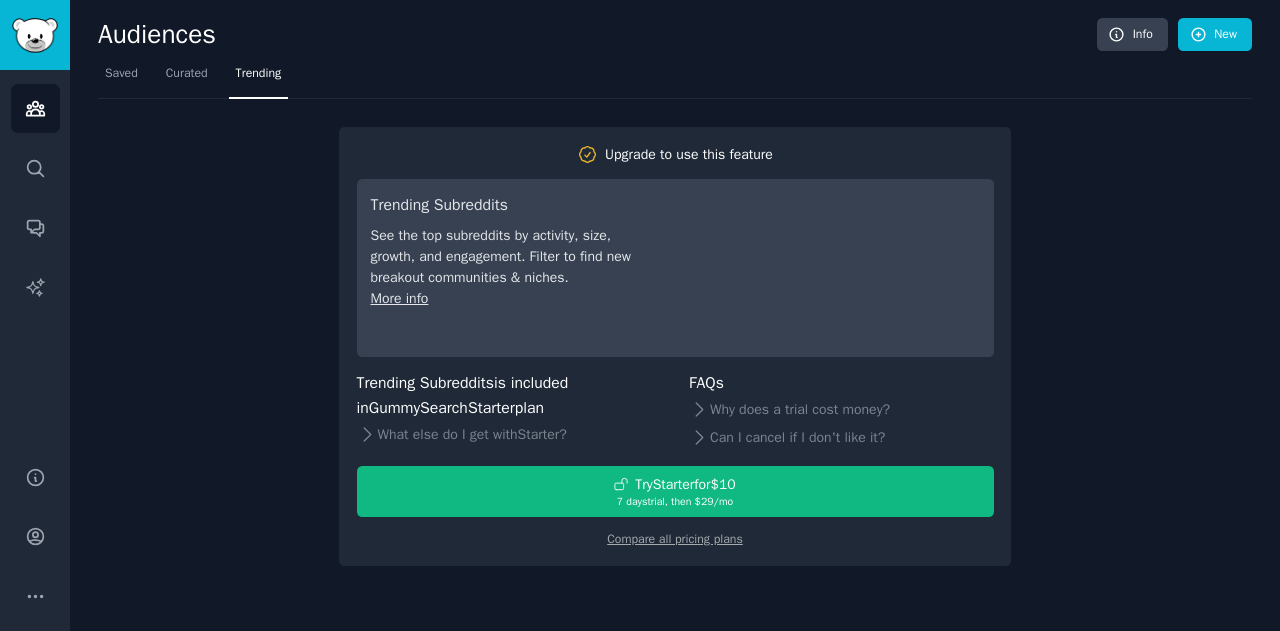 scroll, scrollTop: 0, scrollLeft: 0, axis: both 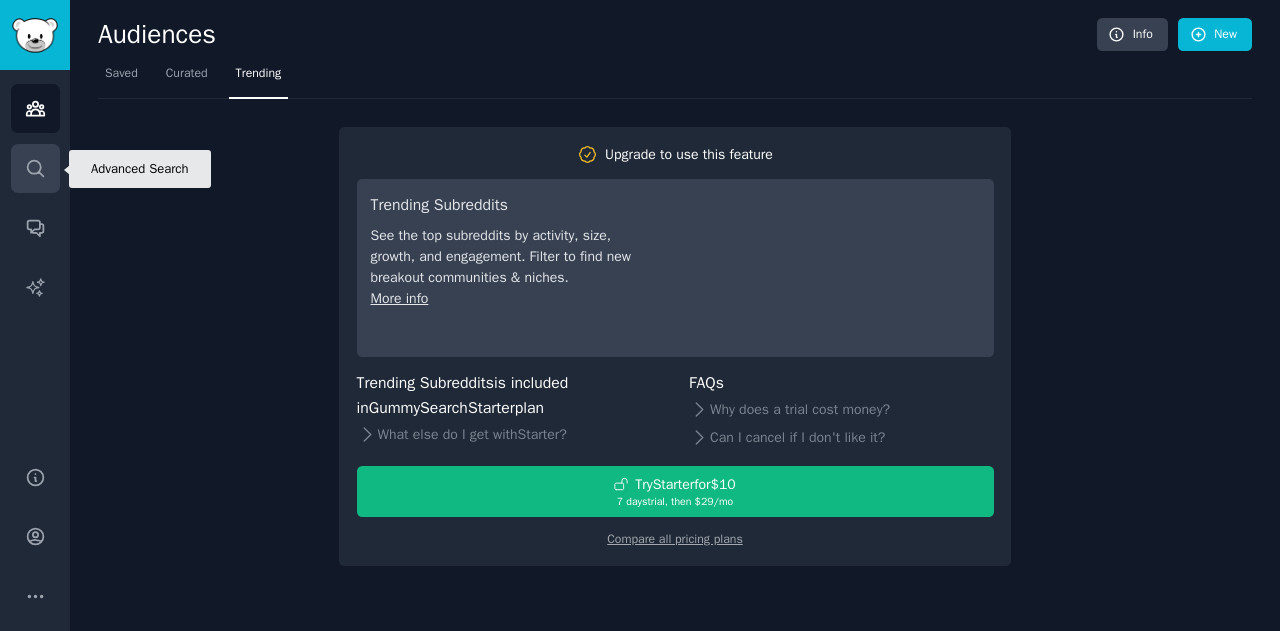 click 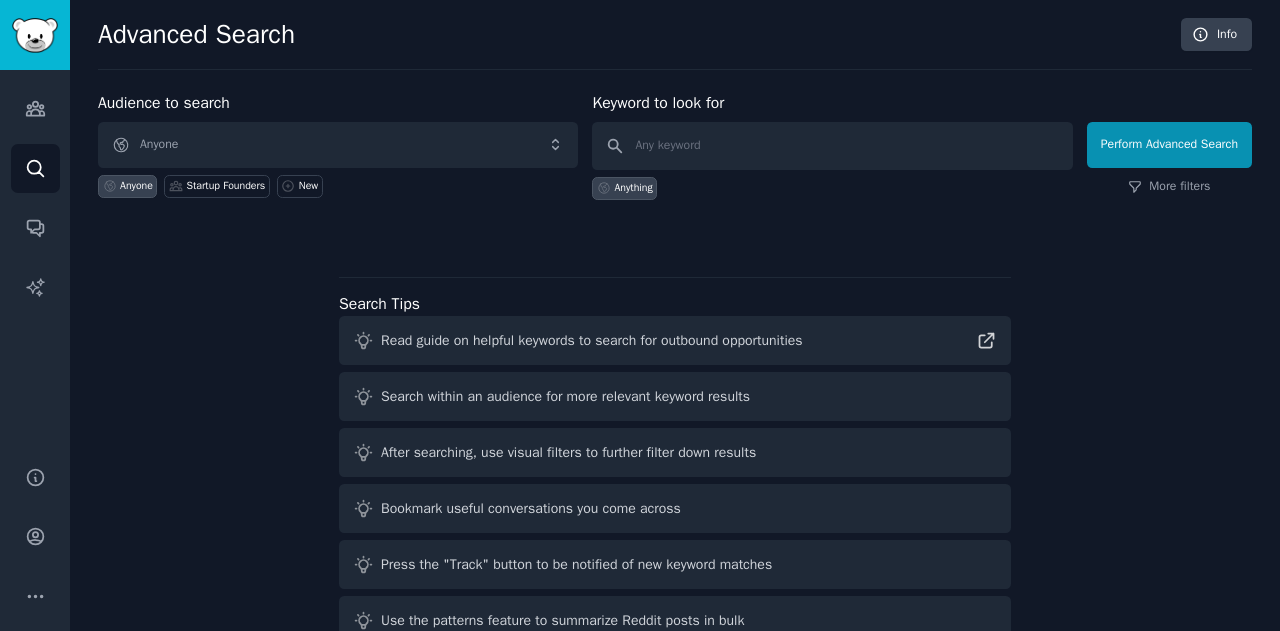 click on "Read guide on helpful keywords to search for outbound opportunities" at bounding box center (675, 340) 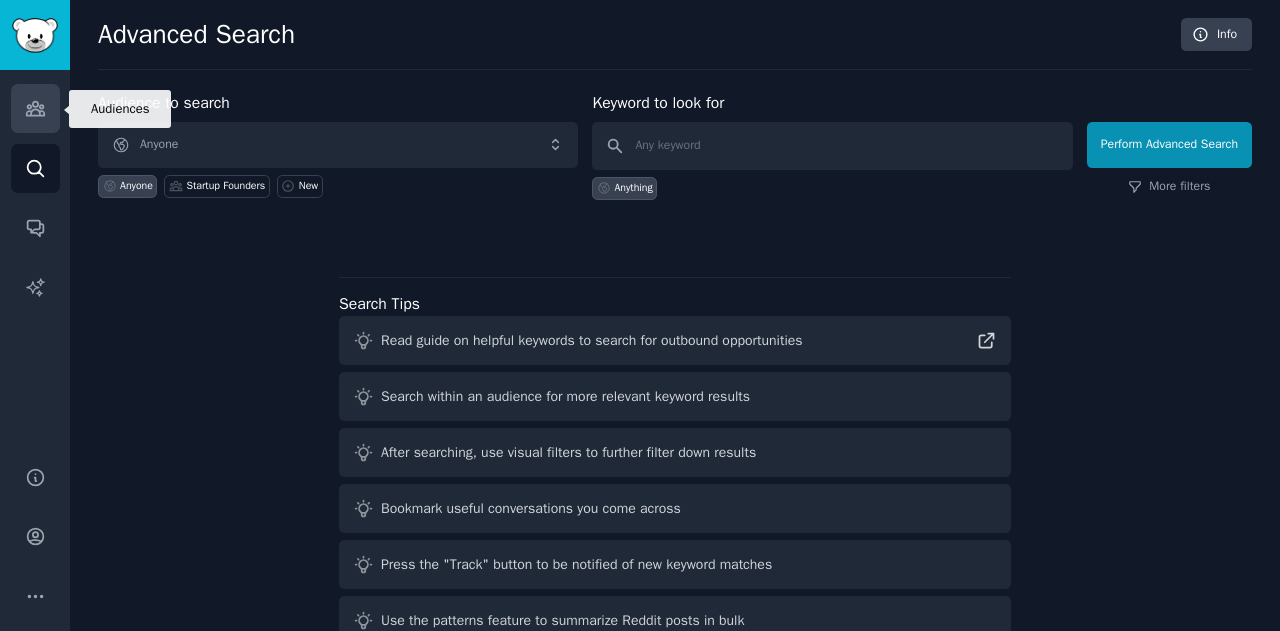 click 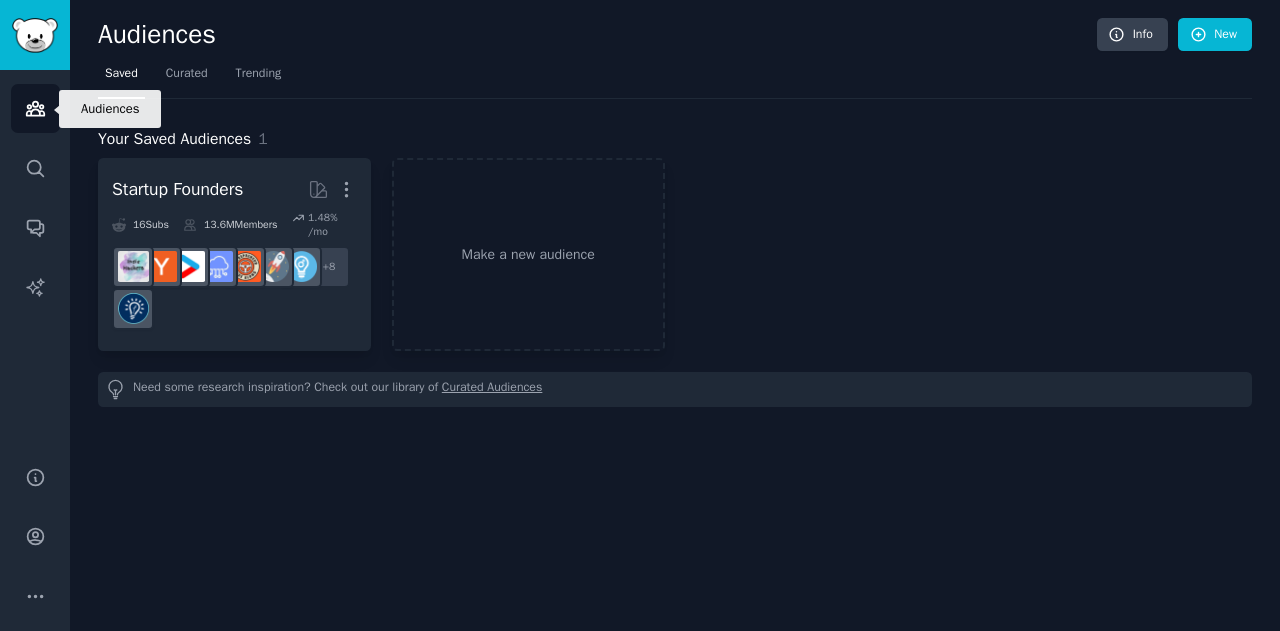 click 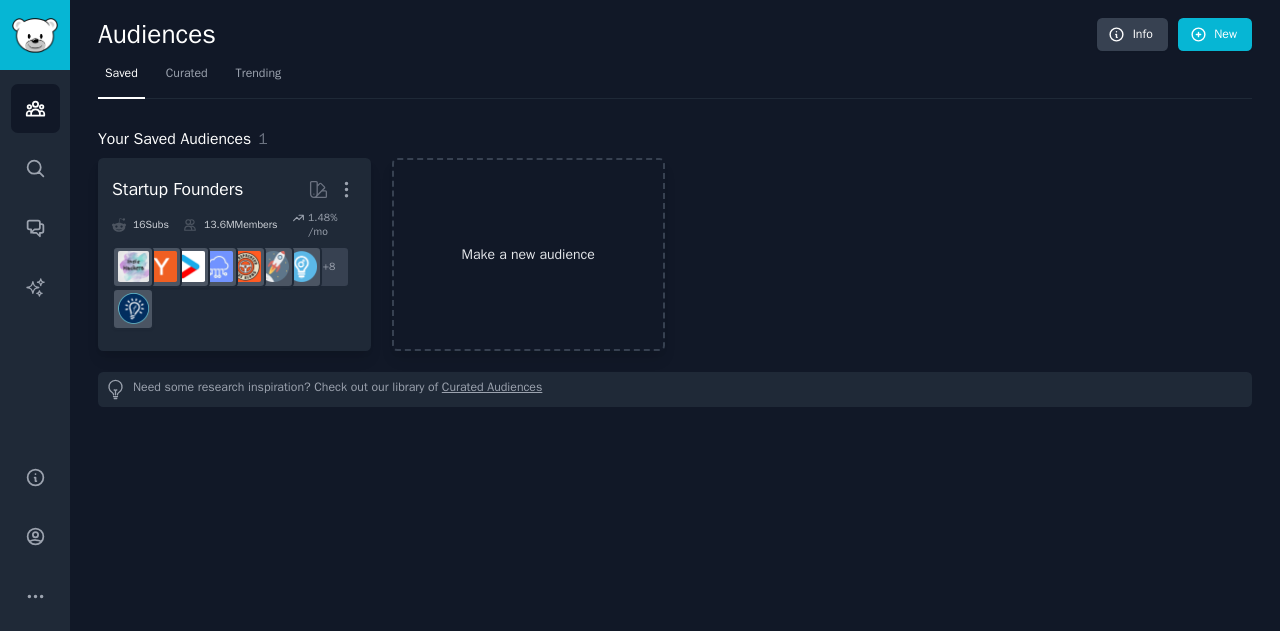 click on "Make a new audience" at bounding box center (528, 254) 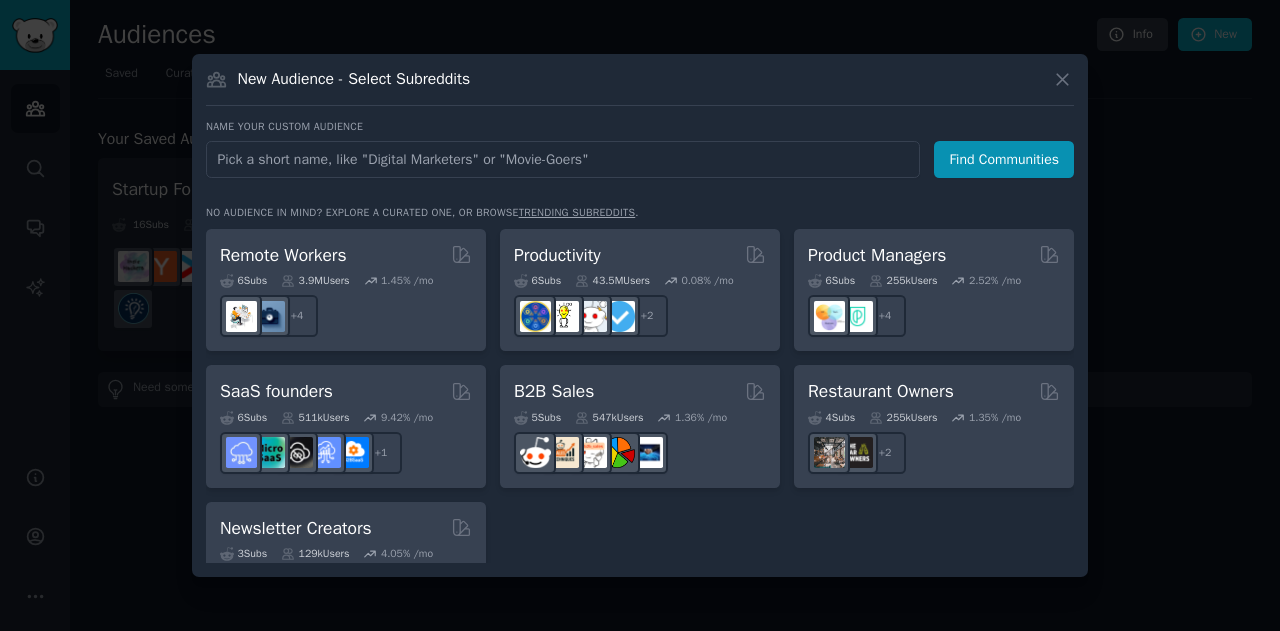 scroll, scrollTop: 1560, scrollLeft: 0, axis: vertical 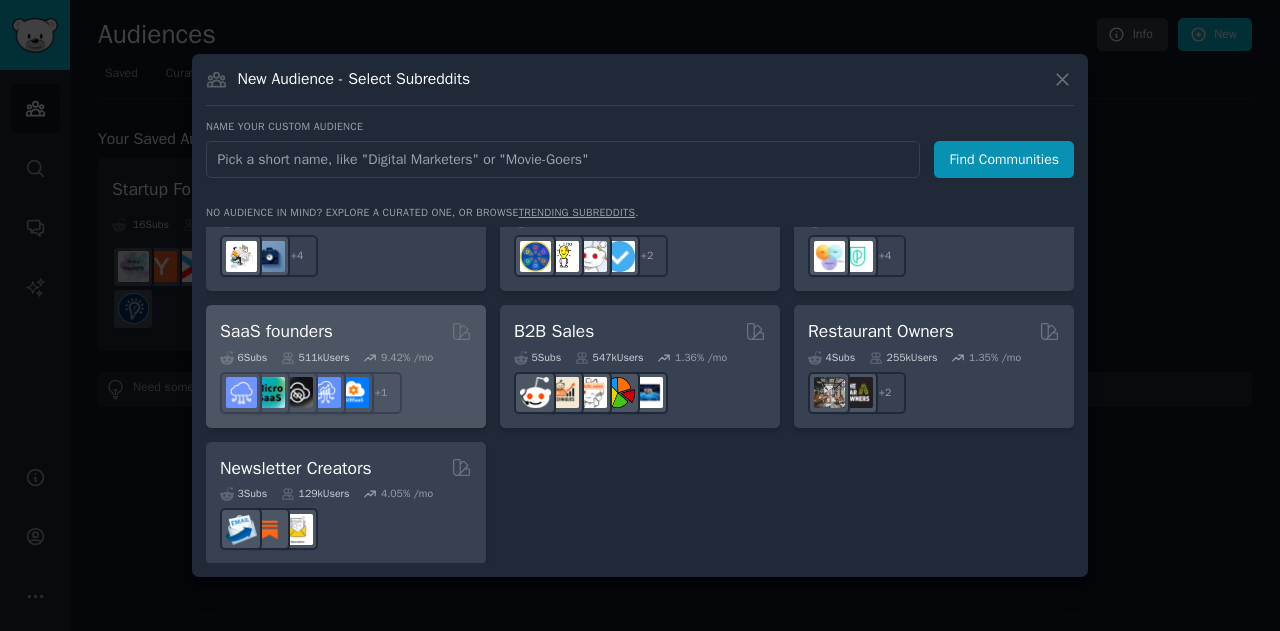 click on "+ 1" at bounding box center [346, 393] 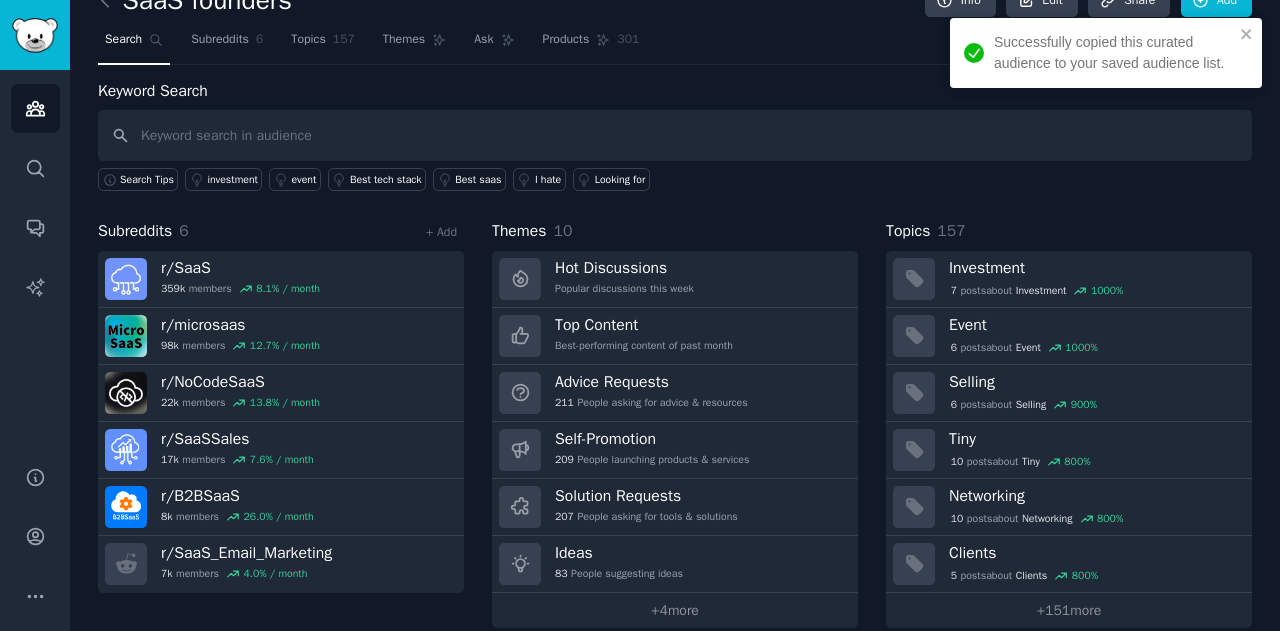 scroll, scrollTop: 54, scrollLeft: 0, axis: vertical 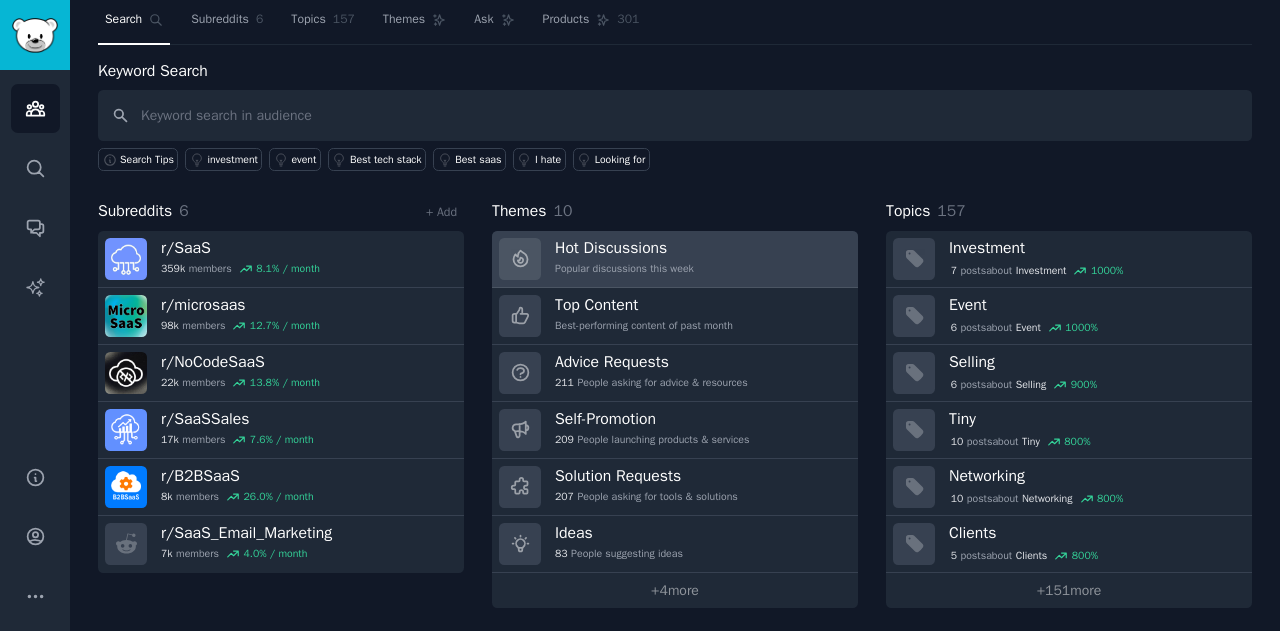click on "Popular discussions this week" at bounding box center [624, 269] 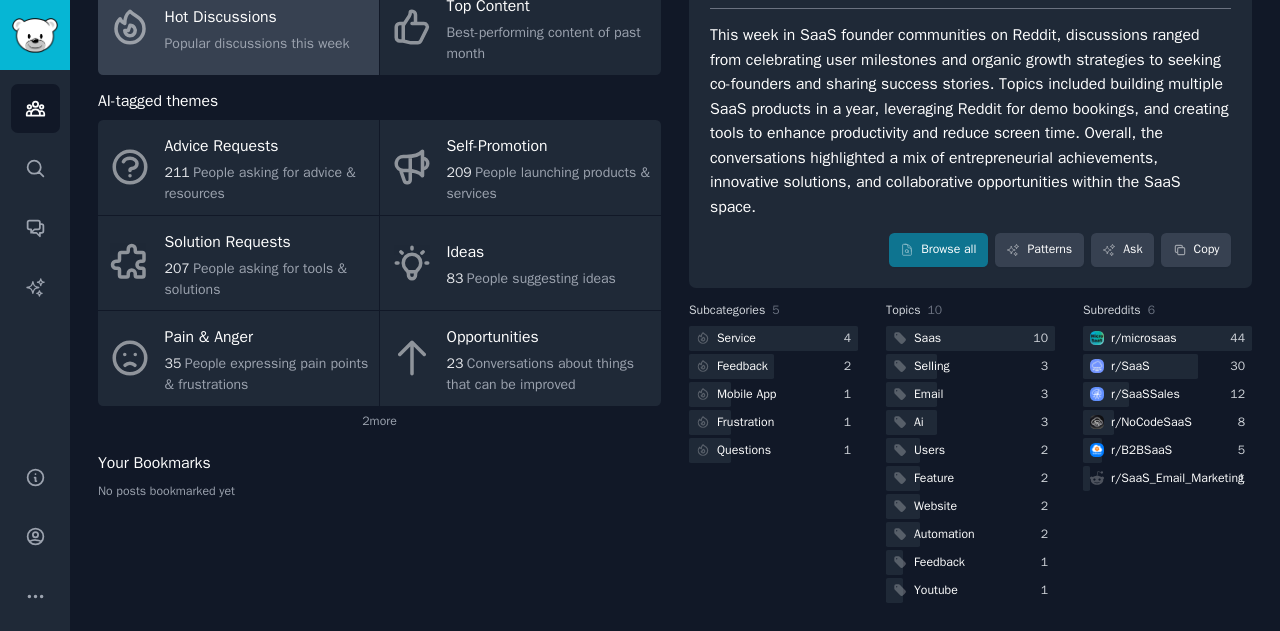 scroll, scrollTop: 0, scrollLeft: 0, axis: both 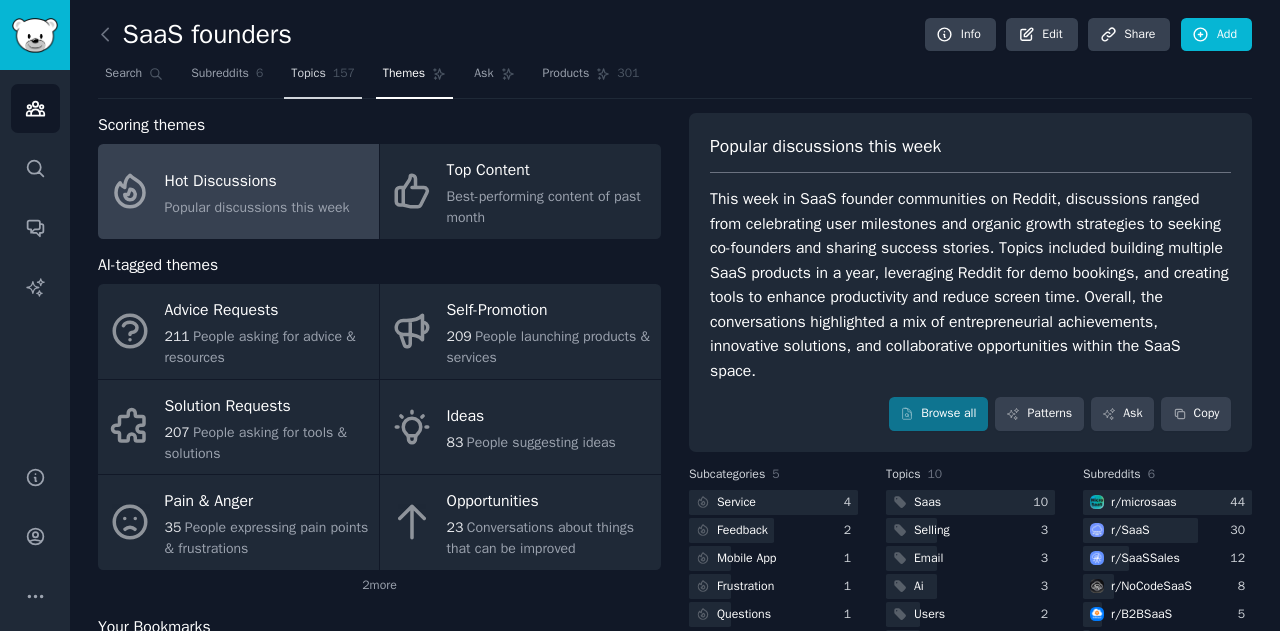 click on "Topics 157" at bounding box center (323, 78) 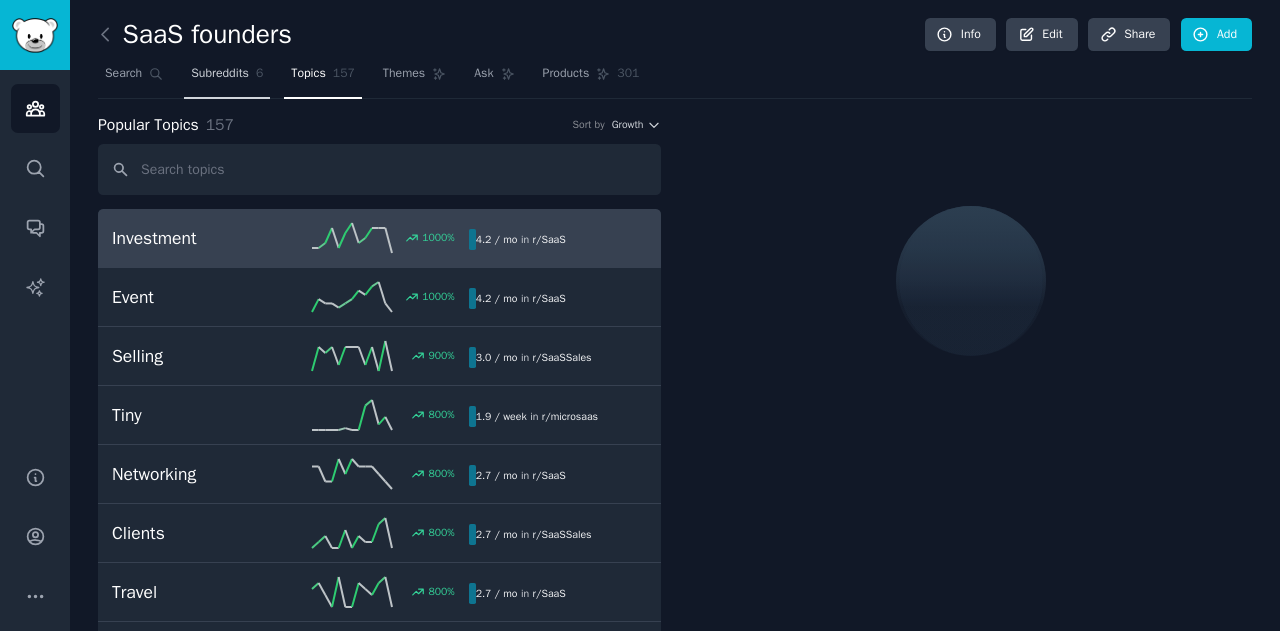 click on "Subreddits" at bounding box center (220, 74) 